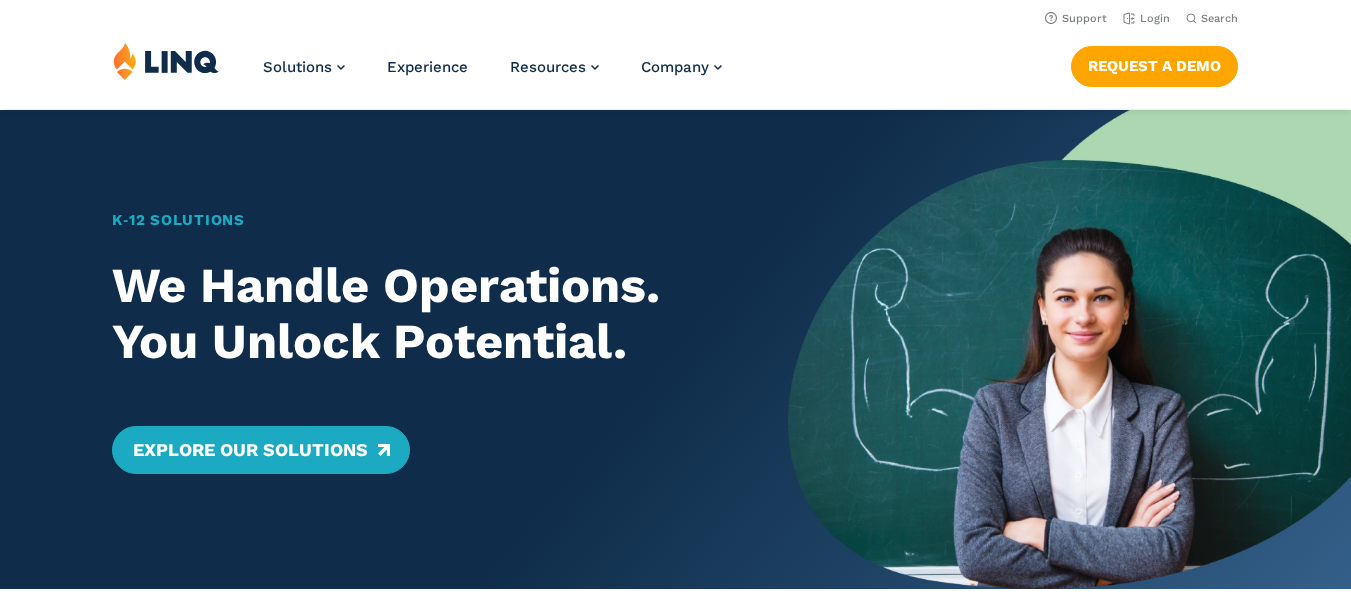 scroll, scrollTop: 0, scrollLeft: 0, axis: both 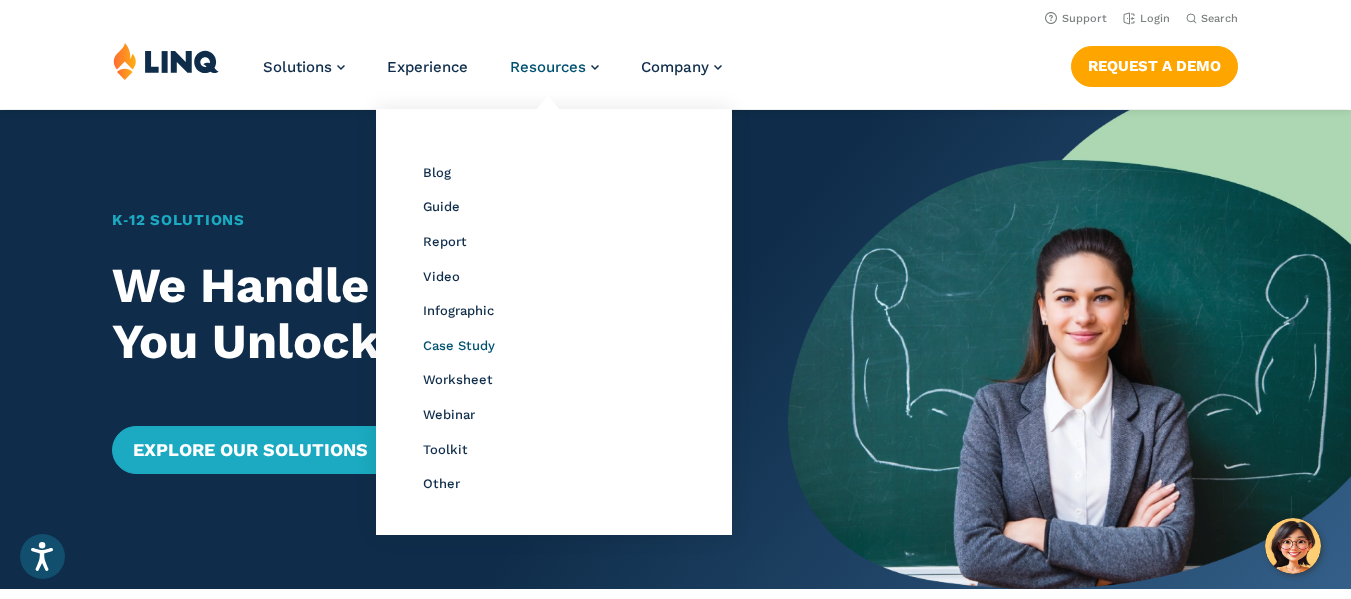 click on "Case Study" at bounding box center (459, 345) 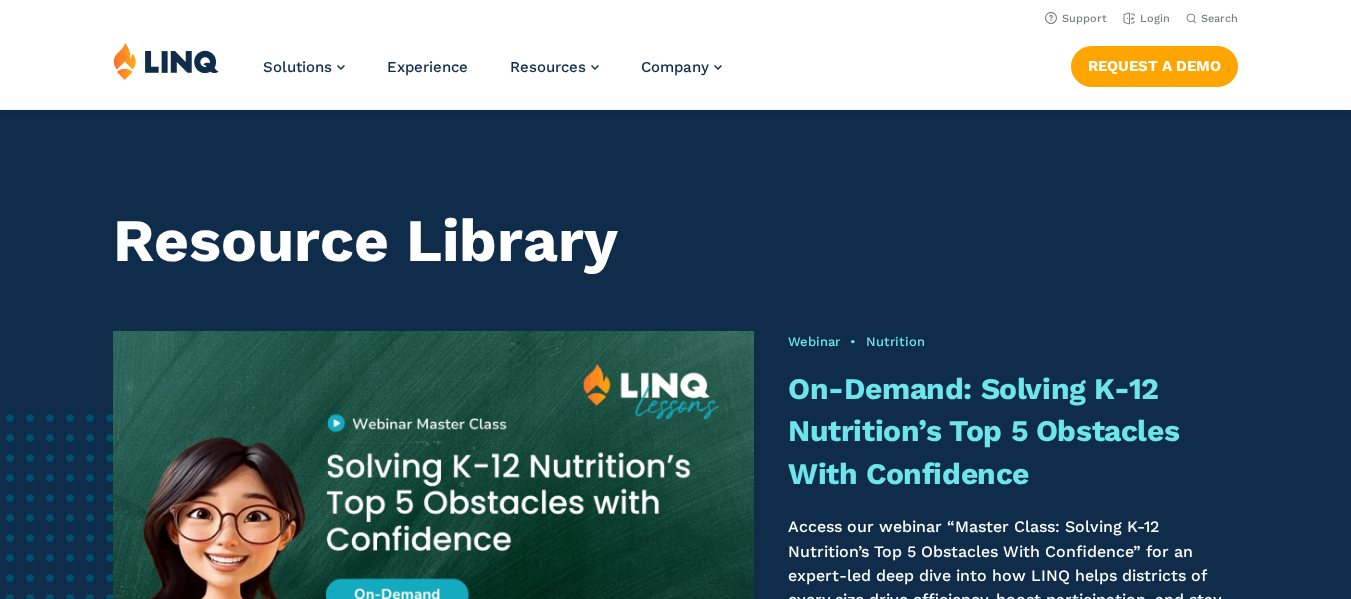 scroll, scrollTop: 1353, scrollLeft: 0, axis: vertical 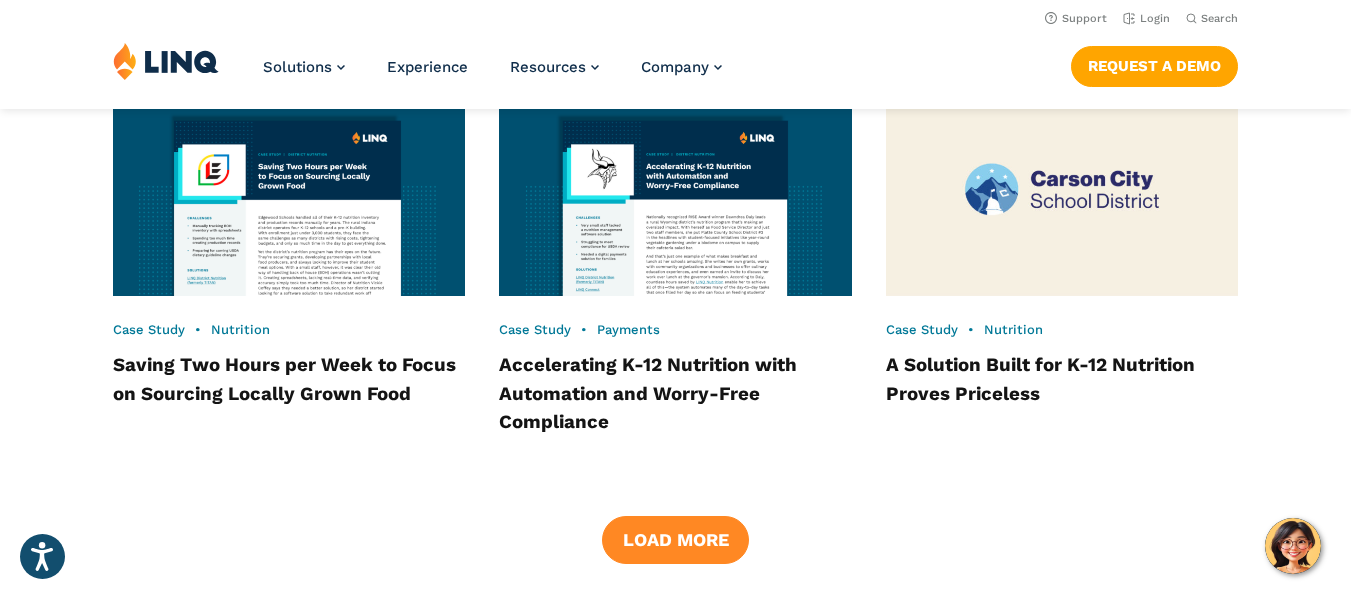 click on "Load More" at bounding box center (675, 540) 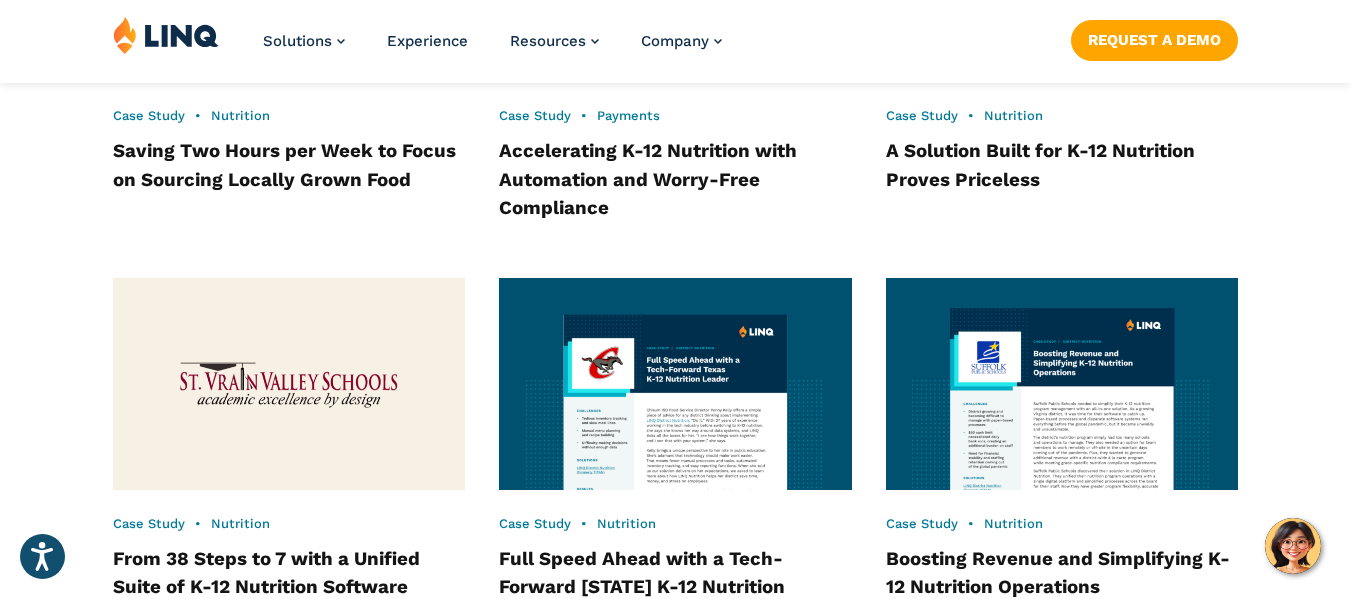scroll, scrollTop: 3119, scrollLeft: 0, axis: vertical 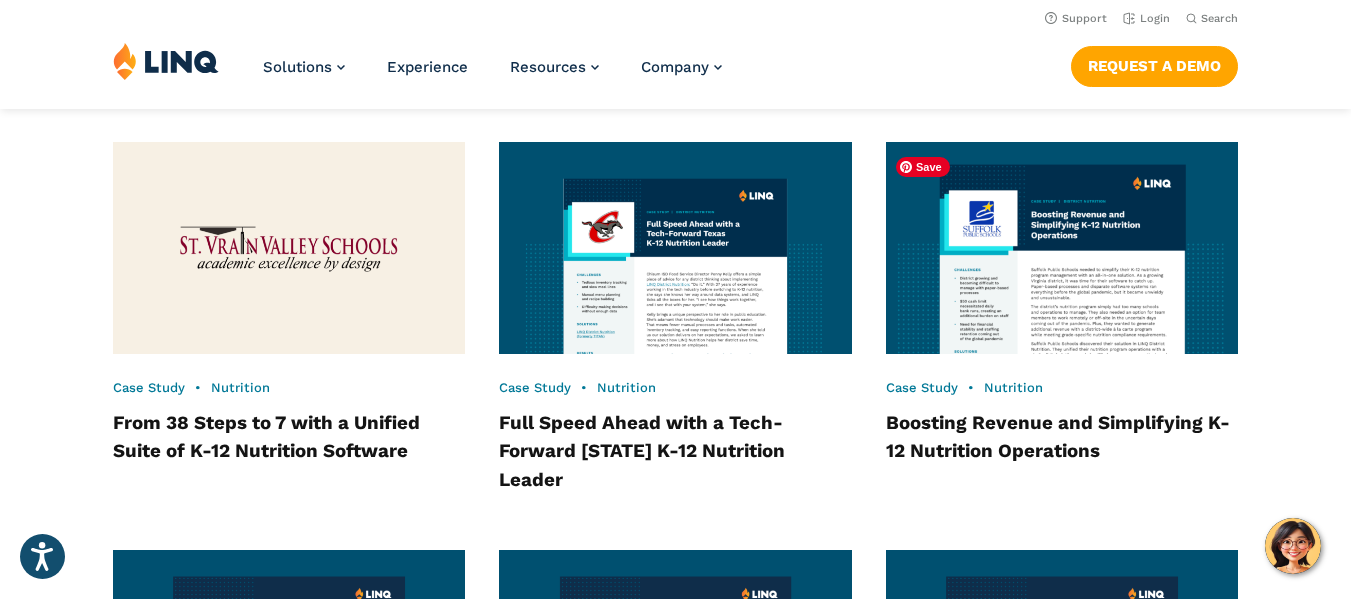 click at bounding box center (1062, 247) 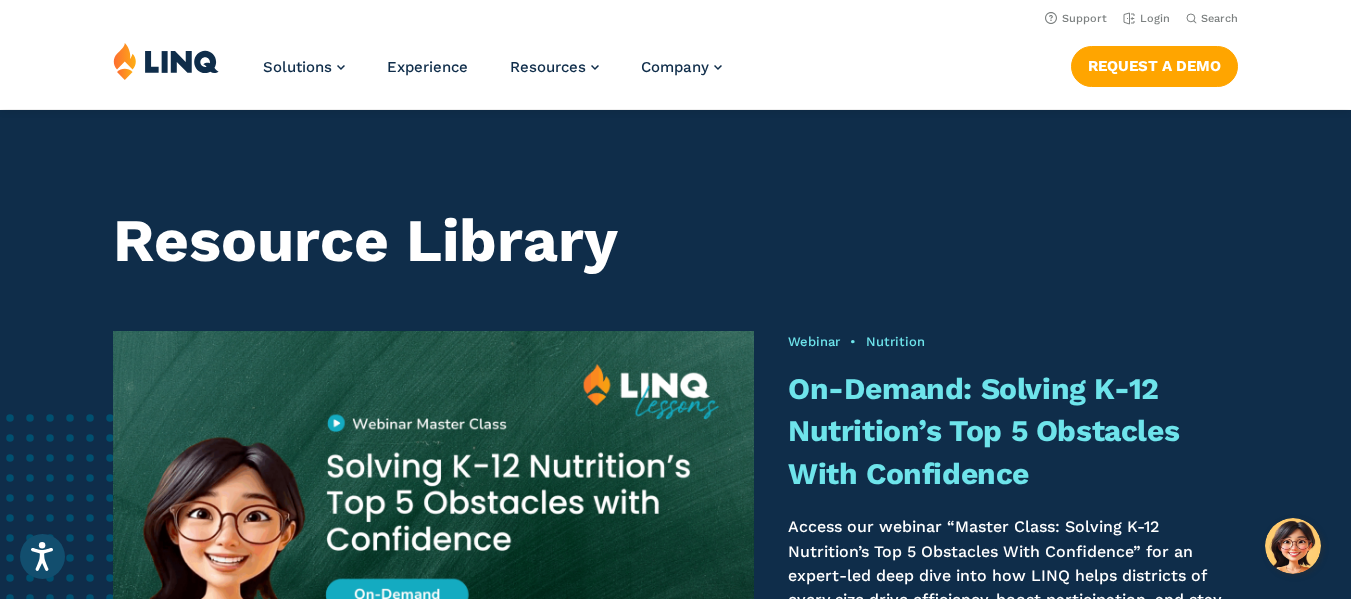 scroll, scrollTop: 1349, scrollLeft: 0, axis: vertical 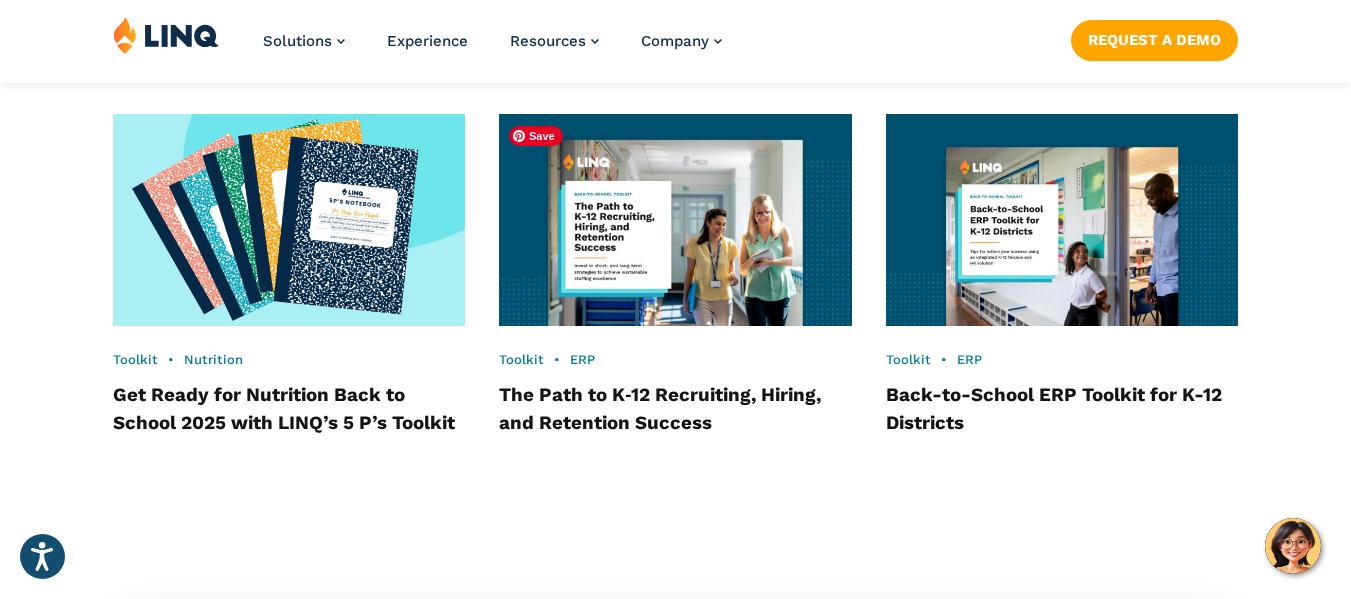 click at bounding box center [676, 219] 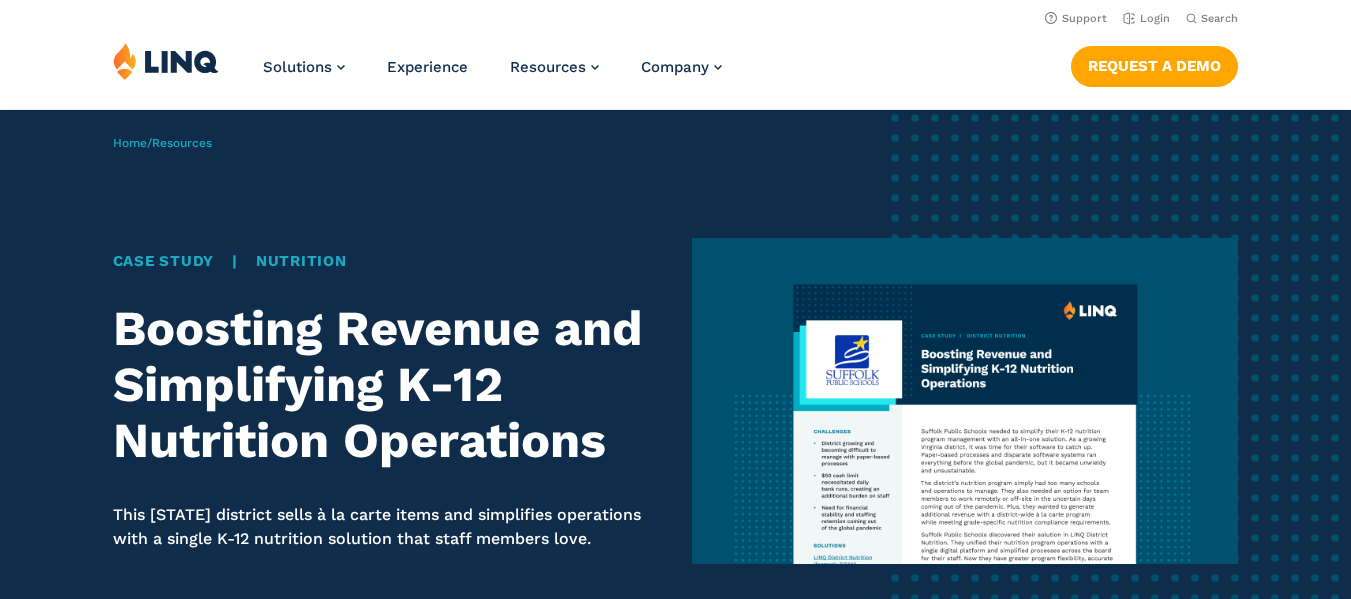 scroll, scrollTop: 0, scrollLeft: 0, axis: both 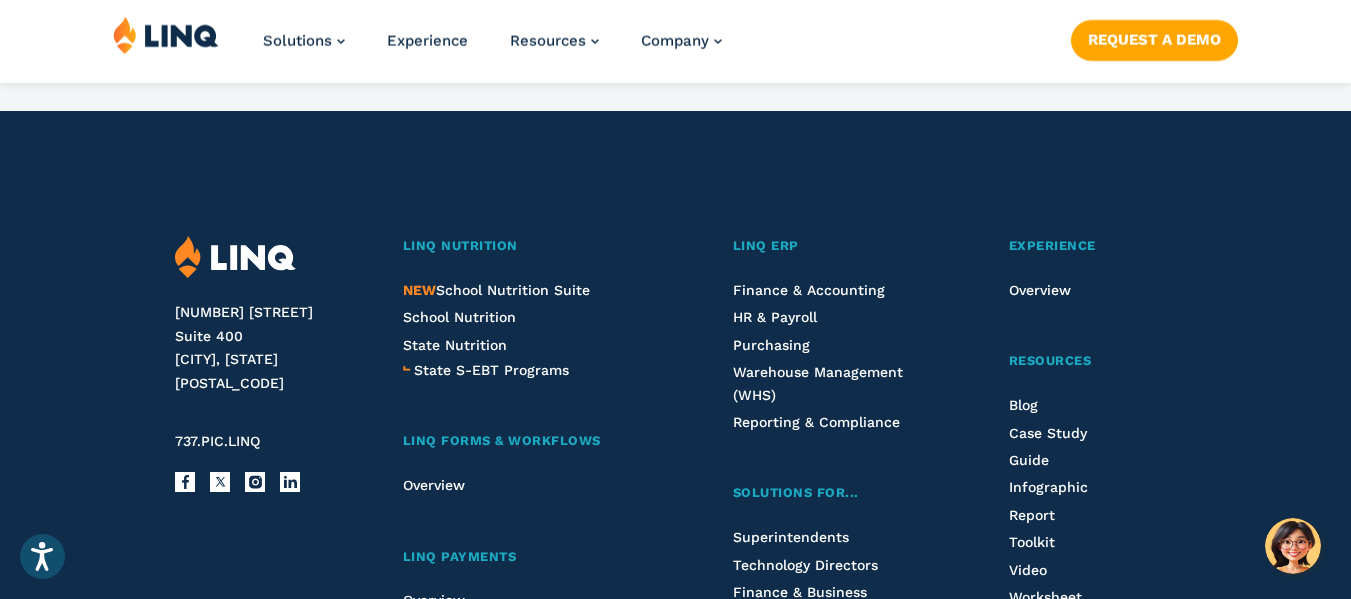 drag, startPoint x: 1365, startPoint y: 82, endPoint x: 1332, endPoint y: 438, distance: 357.5262 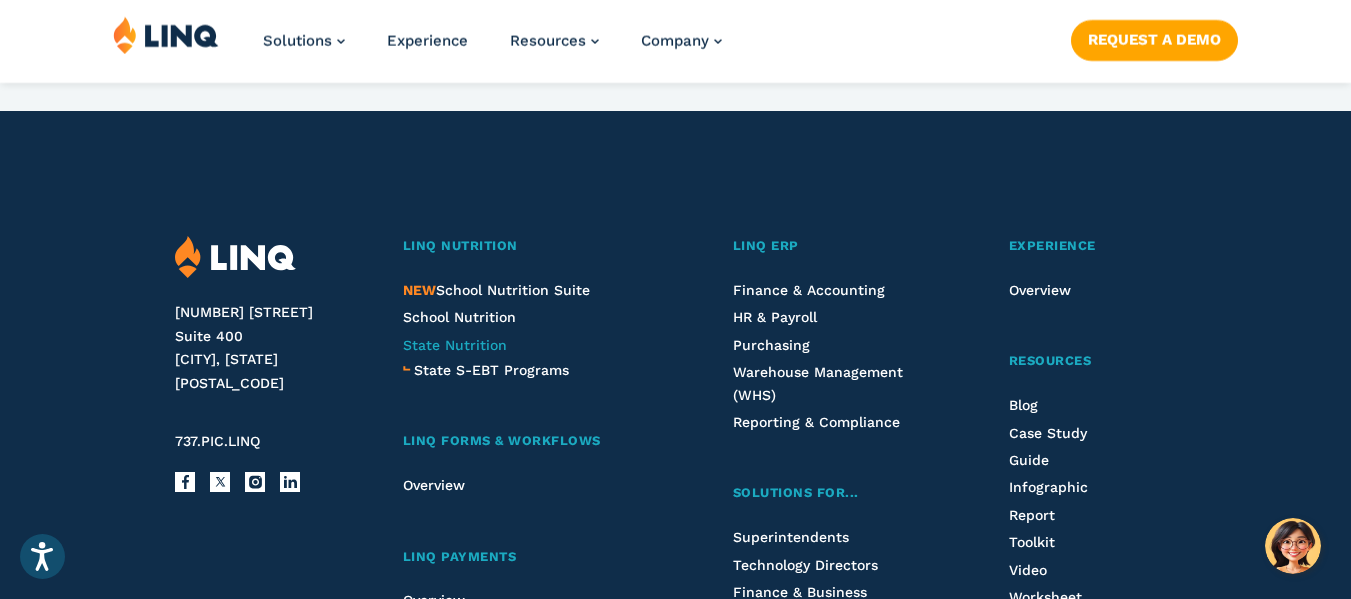 click on "State Nutrition" at bounding box center [455, 345] 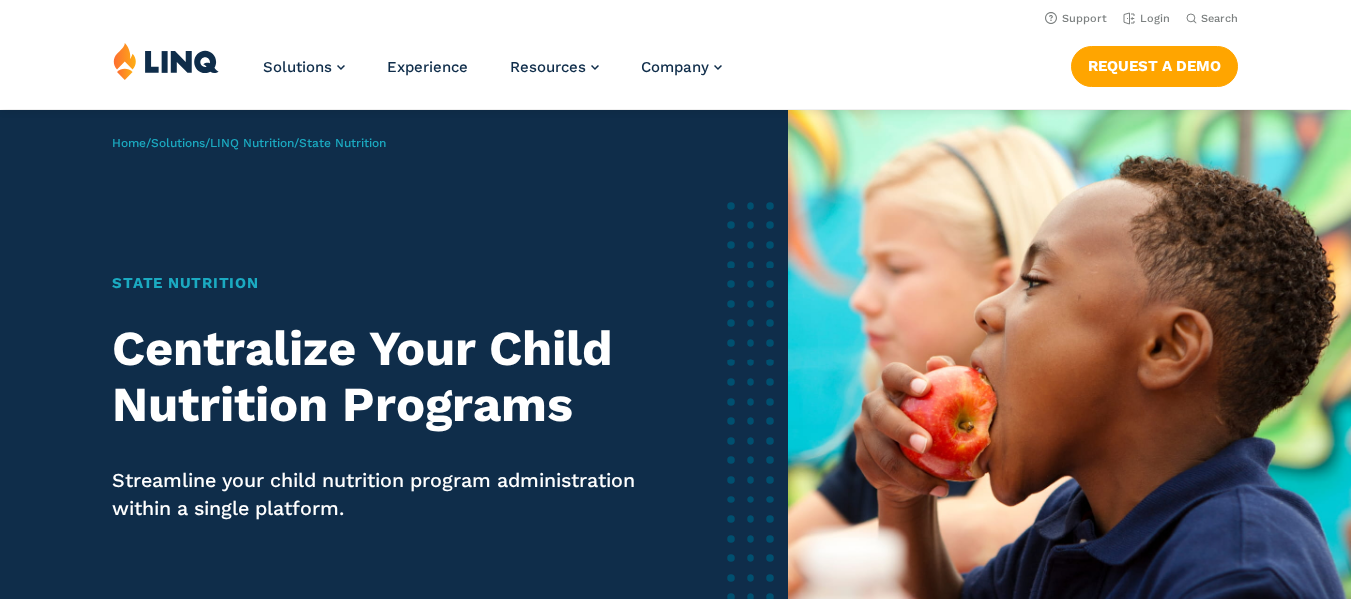 scroll, scrollTop: 0, scrollLeft: 0, axis: both 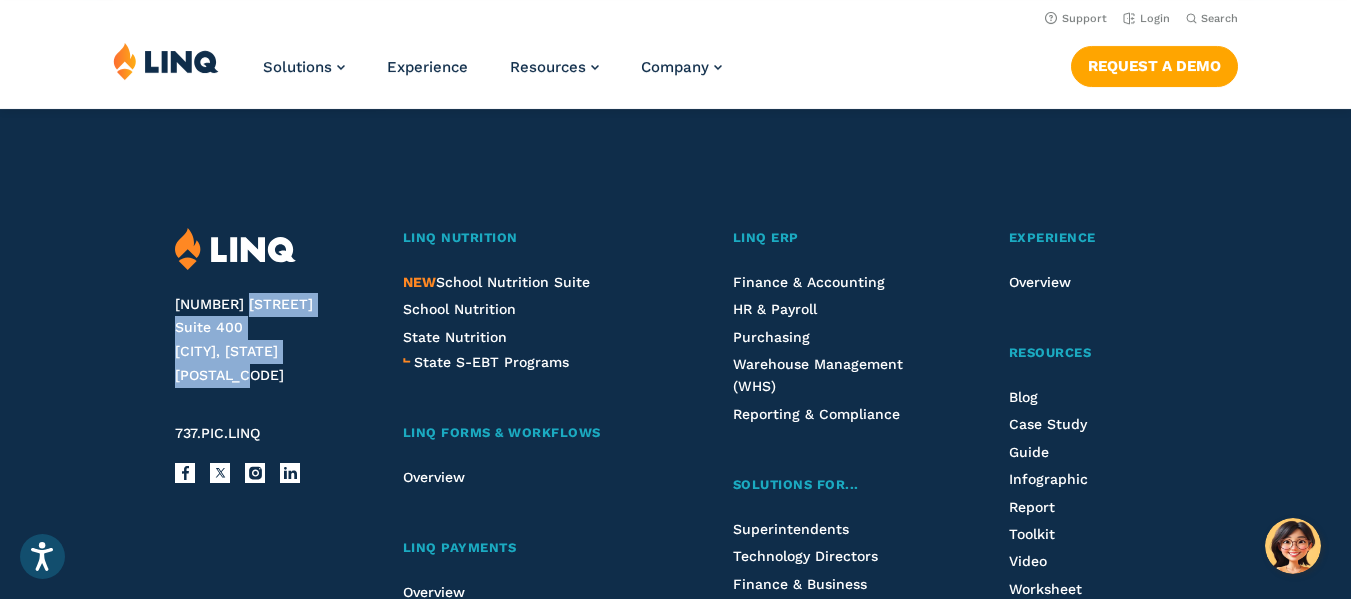 drag, startPoint x: 175, startPoint y: 313, endPoint x: 291, endPoint y: 360, distance: 125.1599 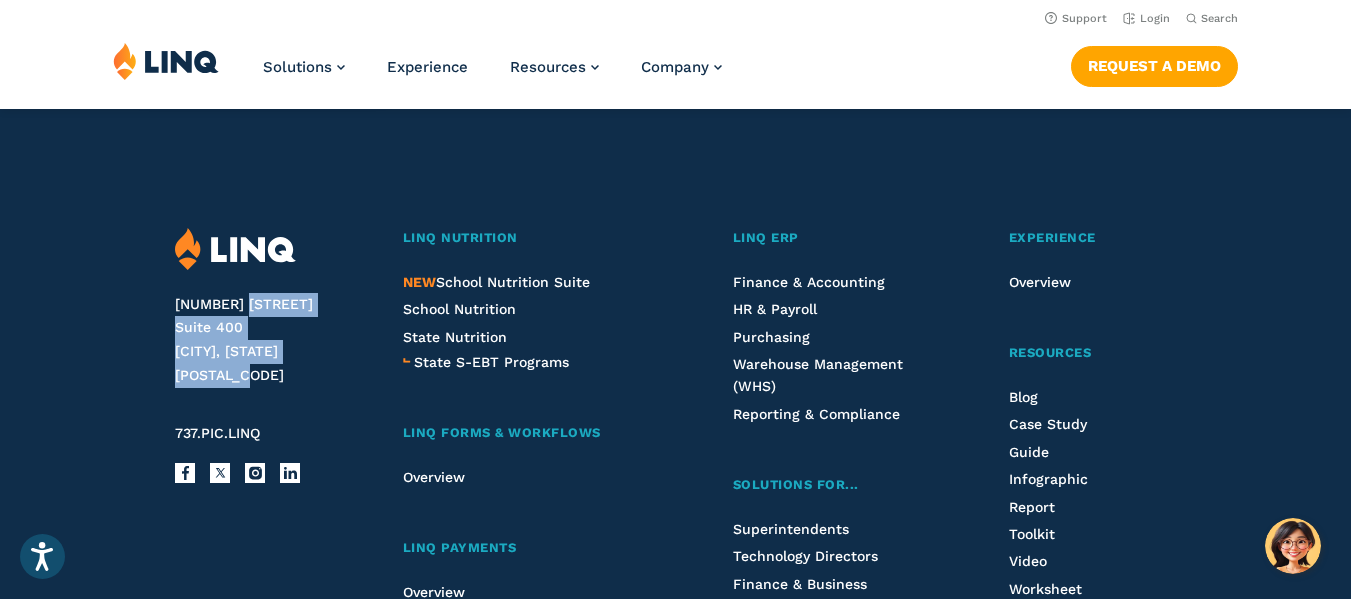 scroll, scrollTop: 5660, scrollLeft: 0, axis: vertical 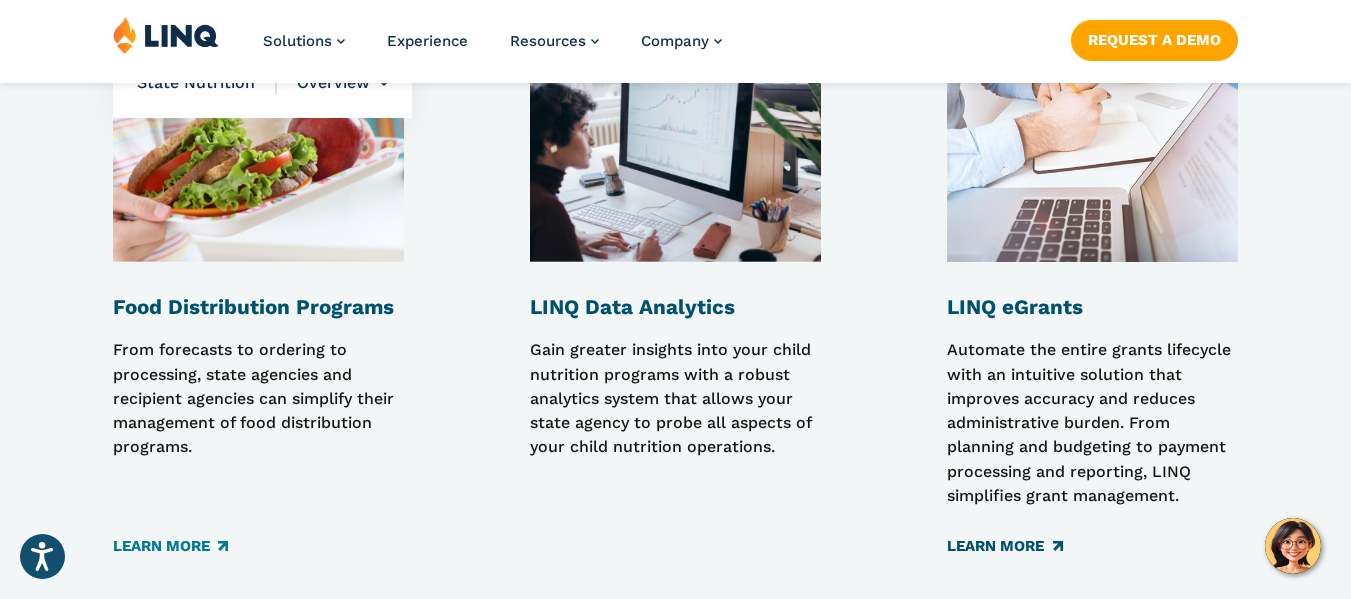 click on "Learn More" at bounding box center [1004, 547] 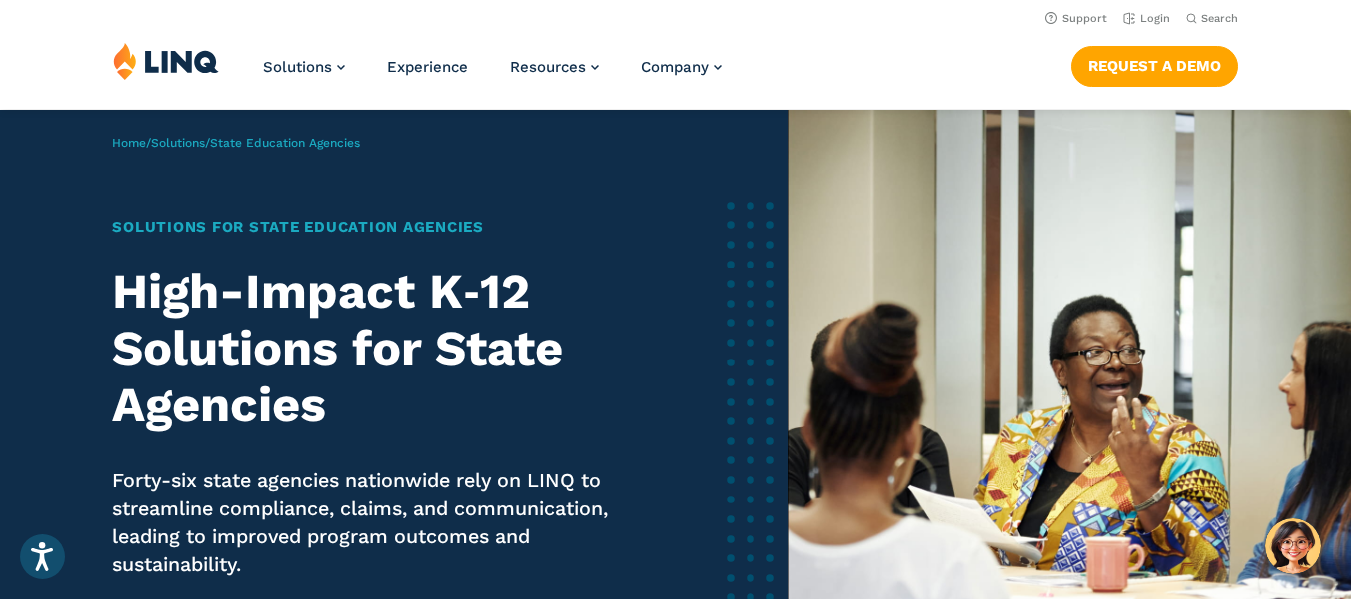 scroll, scrollTop: 0, scrollLeft: 0, axis: both 